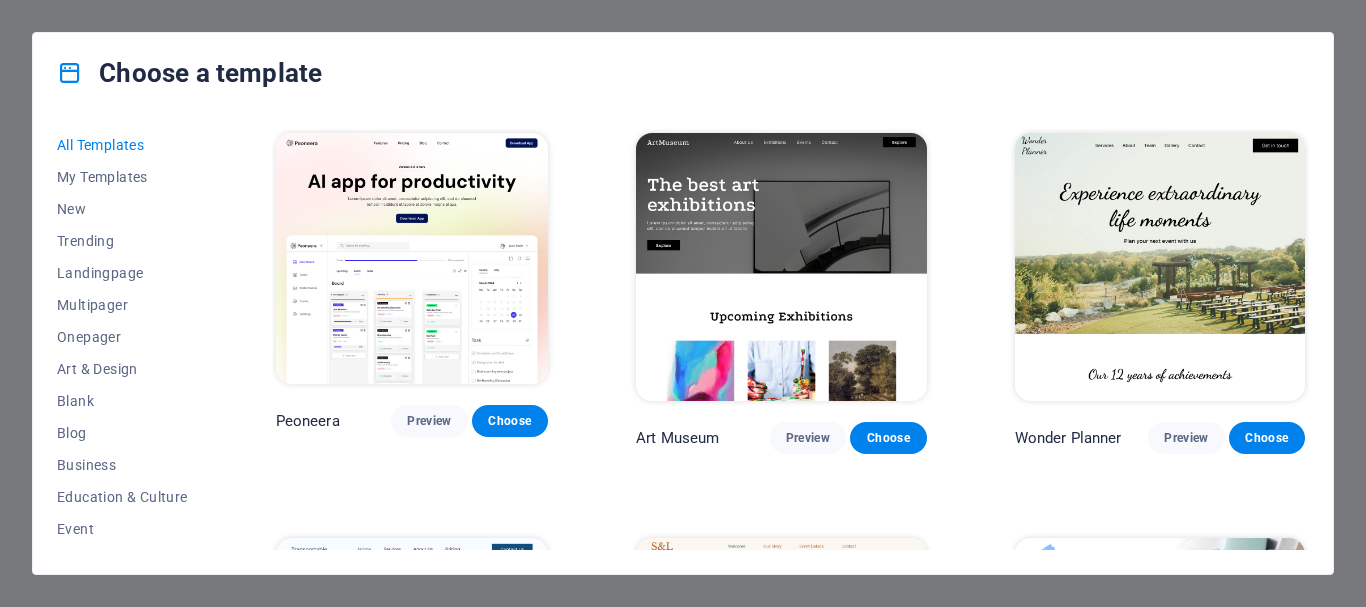 scroll, scrollTop: 0, scrollLeft: 0, axis: both 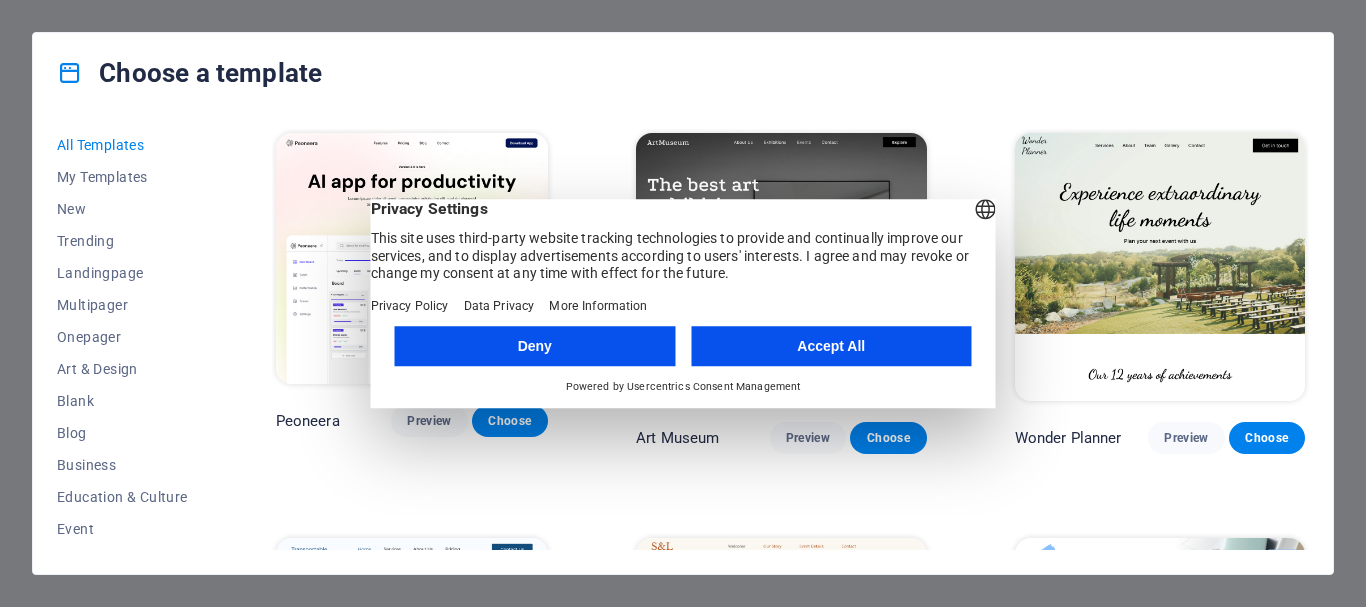click on "Accept All" at bounding box center (831, 346) 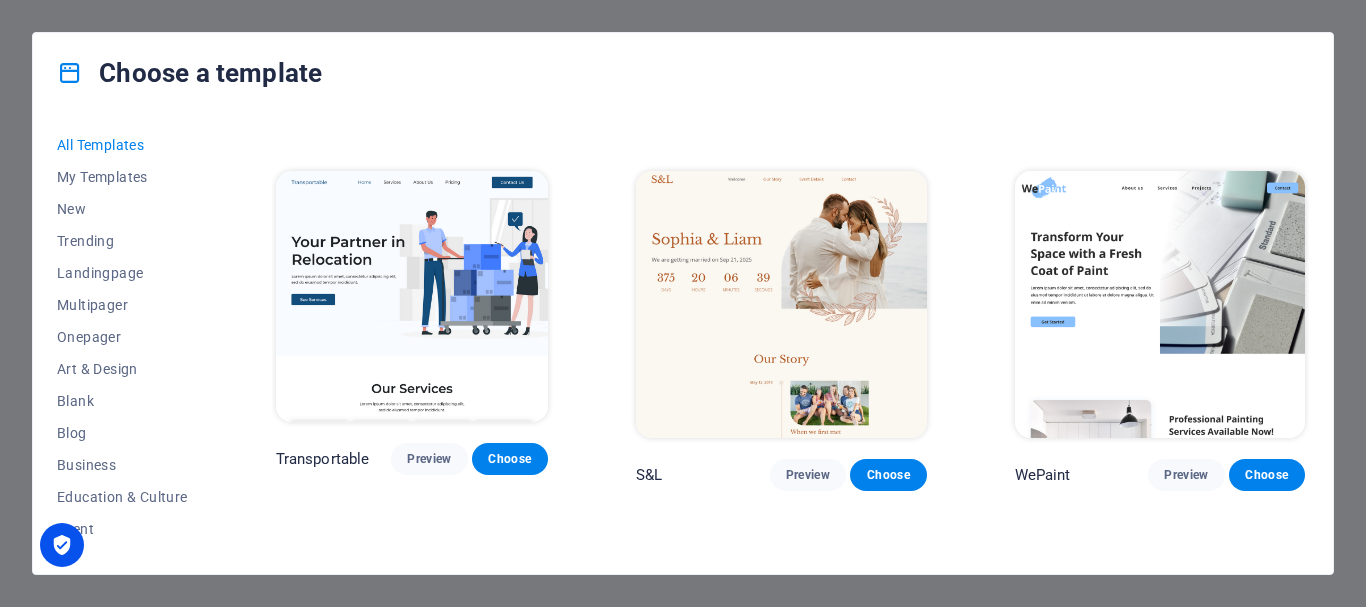 scroll, scrollTop: 400, scrollLeft: 0, axis: vertical 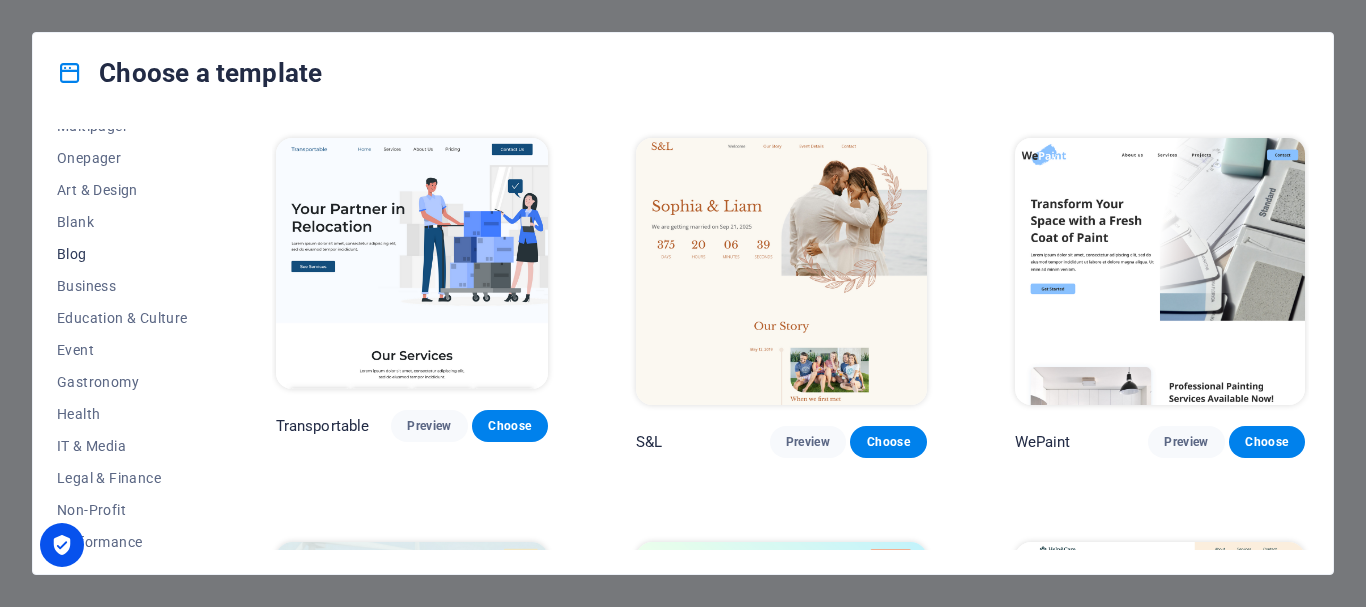 click on "Blog" at bounding box center (122, 254) 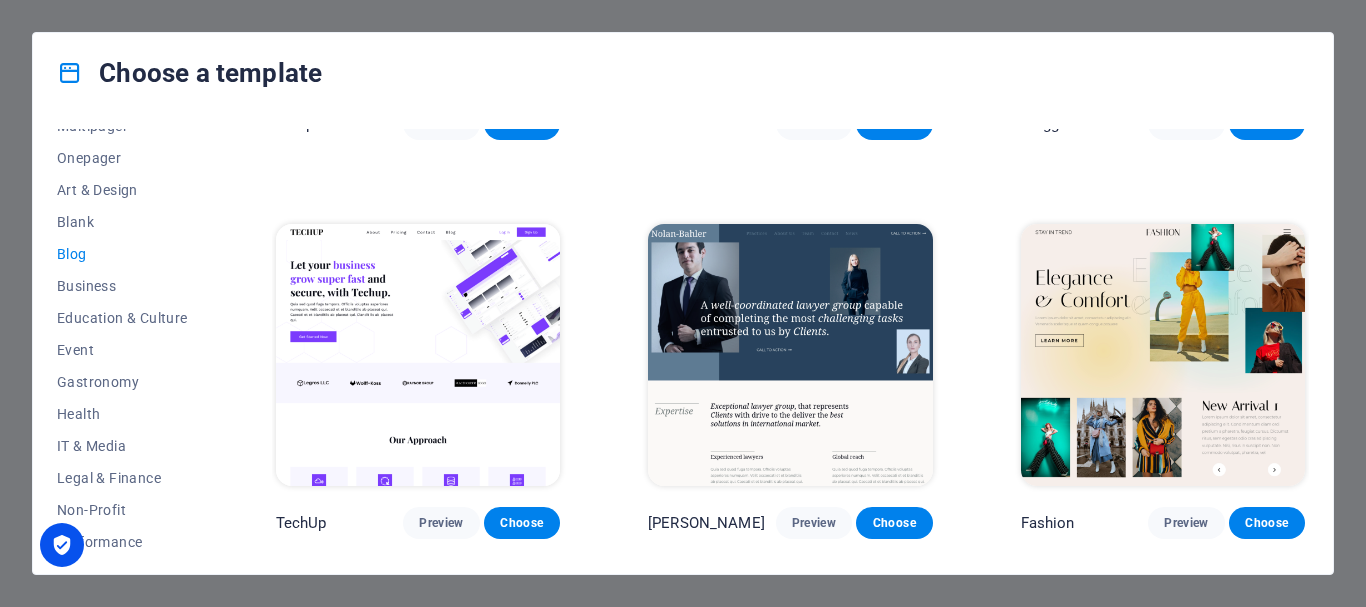 scroll, scrollTop: 1382, scrollLeft: 0, axis: vertical 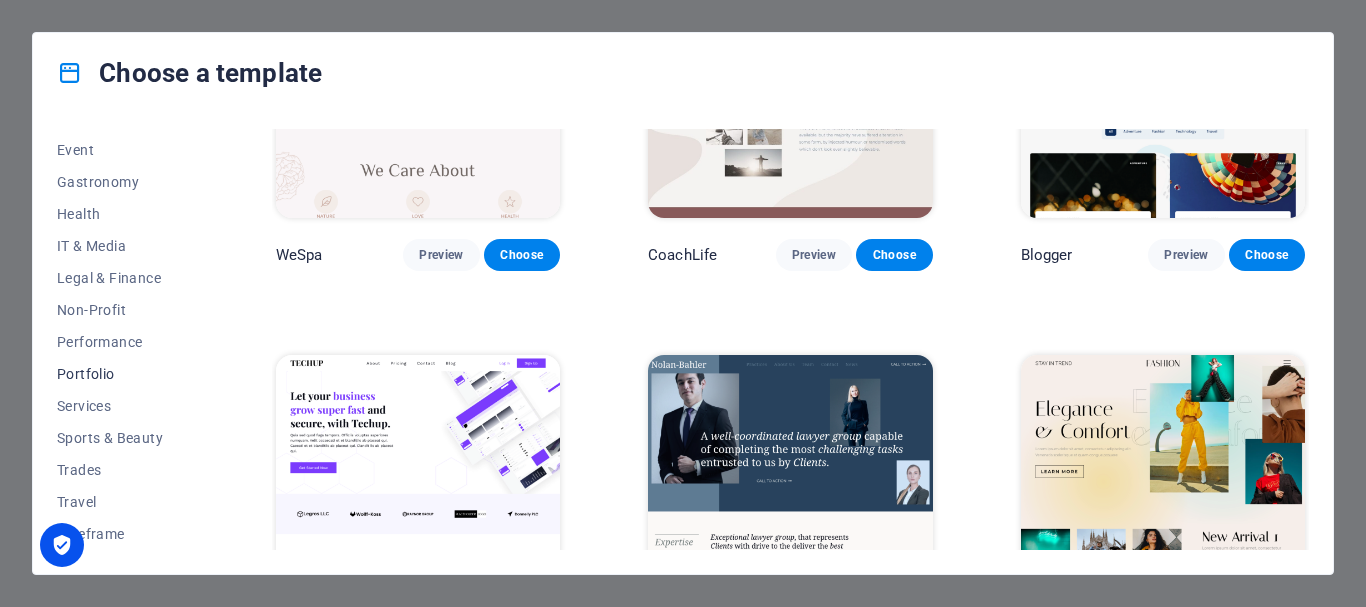 click on "Portfolio" at bounding box center [122, 374] 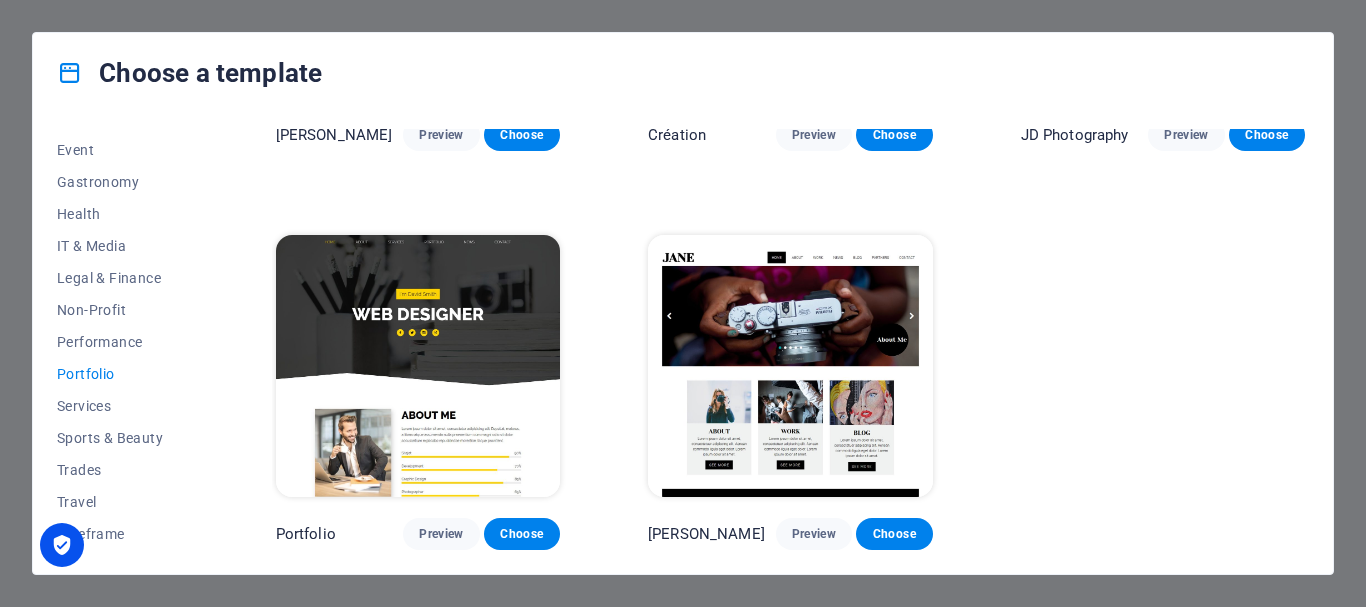 scroll, scrollTop: 697, scrollLeft: 0, axis: vertical 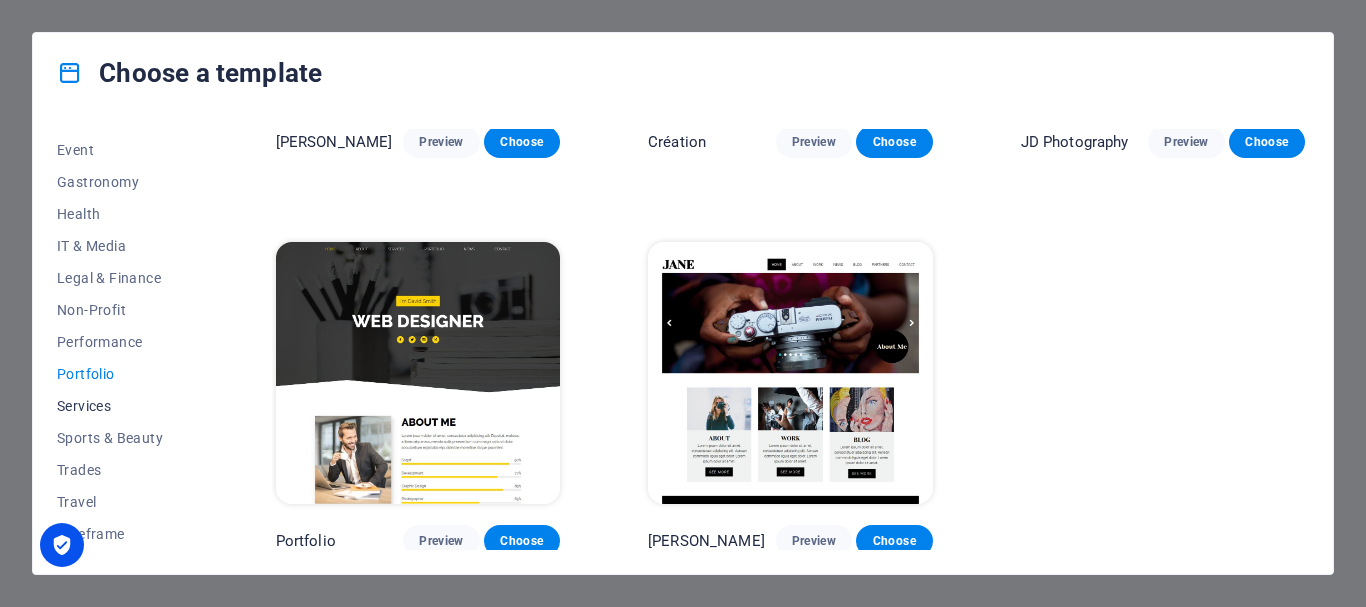 click on "Services" at bounding box center [122, 406] 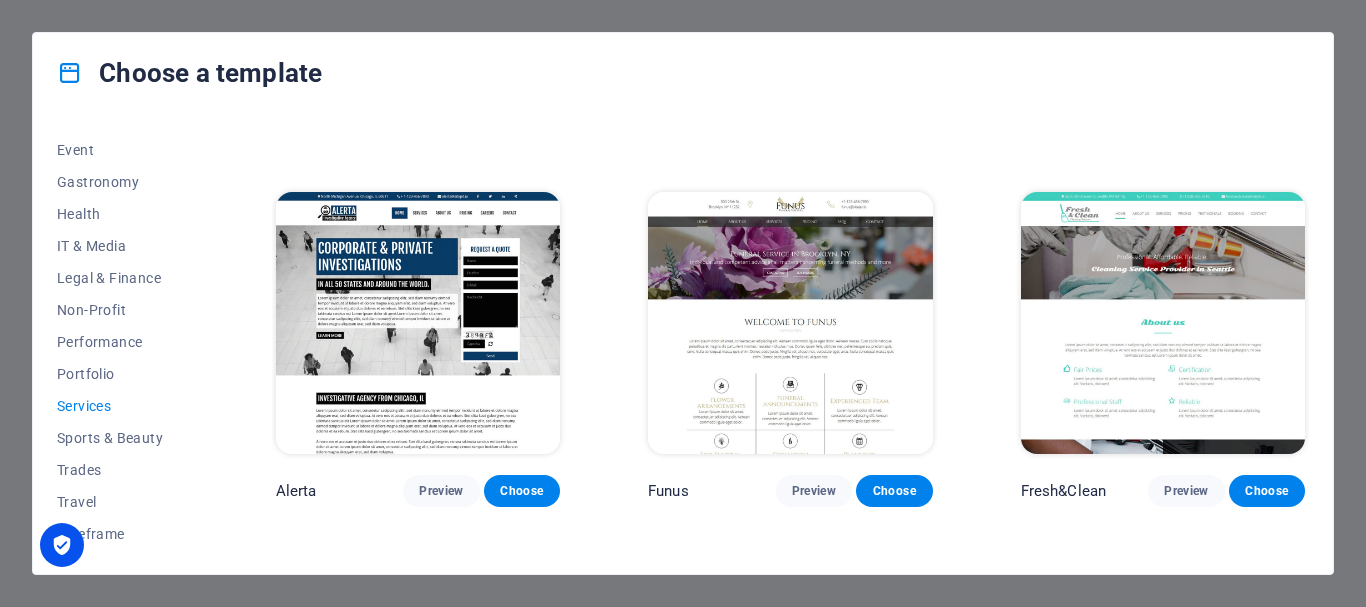 scroll, scrollTop: 1500, scrollLeft: 0, axis: vertical 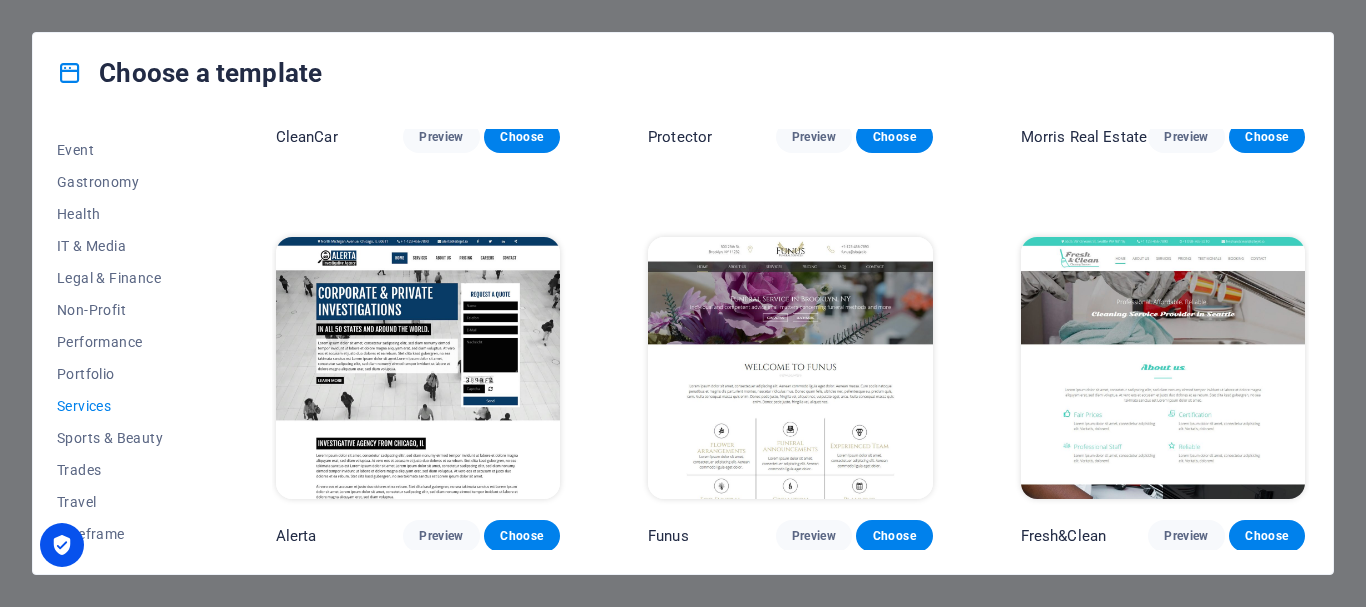click on "Choose a template All Templates My Templates New Trending Landingpage Multipager Onepager Art & Design Blank Blog Business Education & Culture Event Gastronomy Health IT & Media Legal & Finance Non-Profit Performance Portfolio Services Sports & Beauty Trades Travel Wireframe Transportable Preview Choose Health & Food Preview Choose UrbanNest Interiors Preview Choose Cleaner Preview Choose Pets Care Preview Choose Drive Preview Choose Estator Preview Choose CoachLife Preview Choose Priodas Preview Choose CleanCar Preview Choose Protector Preview Choose [PERSON_NAME] Real Estate Preview Choose Alerta Preview Choose Funus Preview Choose Fresh&Clean Preview Choose Opus Preview Choose Transaway Preview Choose Vita Preview Choose Residence Preview Choose" at bounding box center [683, 303] 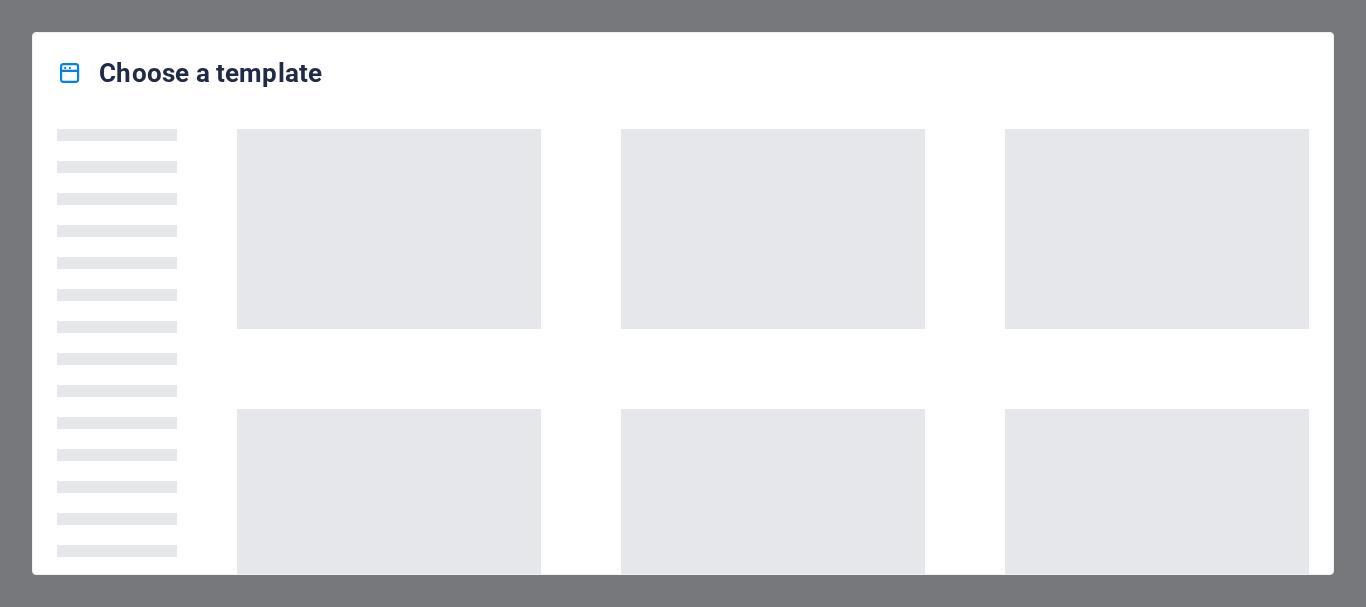 scroll, scrollTop: 0, scrollLeft: 0, axis: both 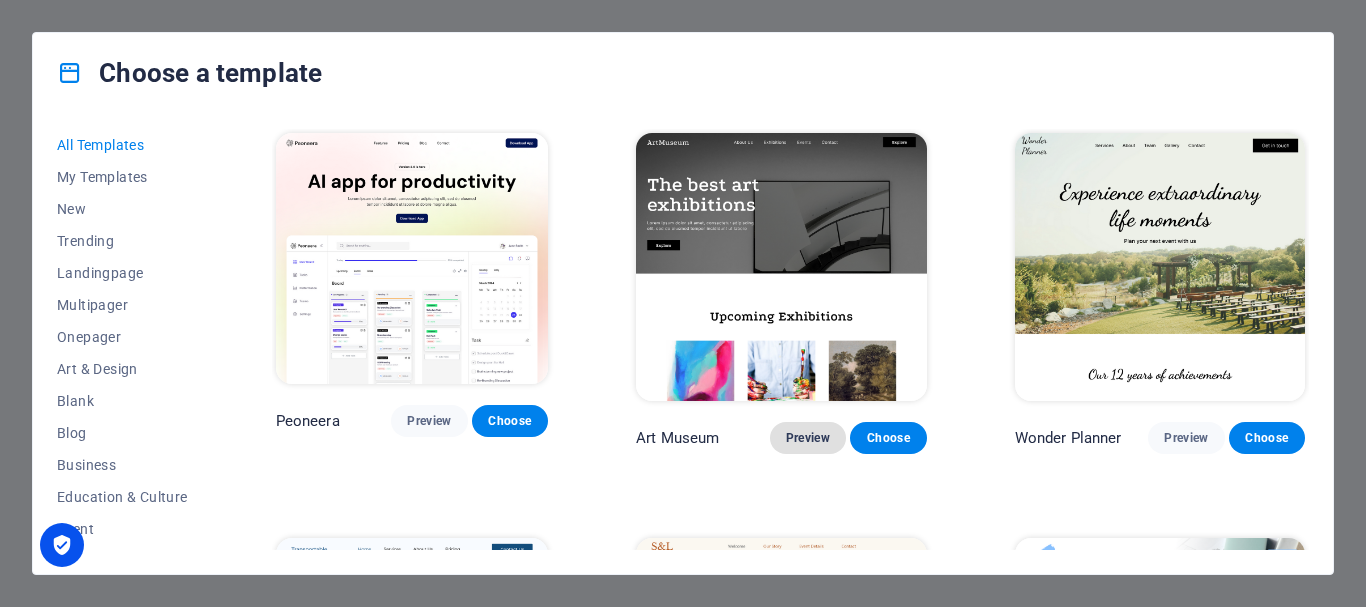 click on "Preview" at bounding box center (808, 438) 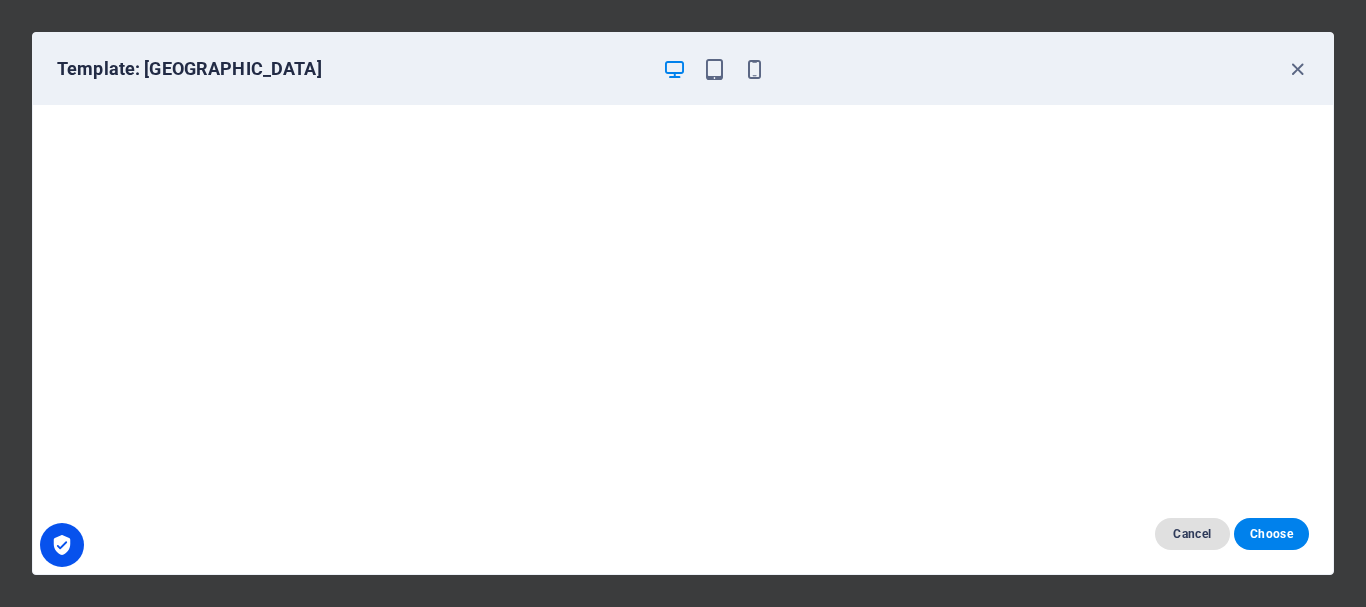 click on "Cancel" at bounding box center (1192, 534) 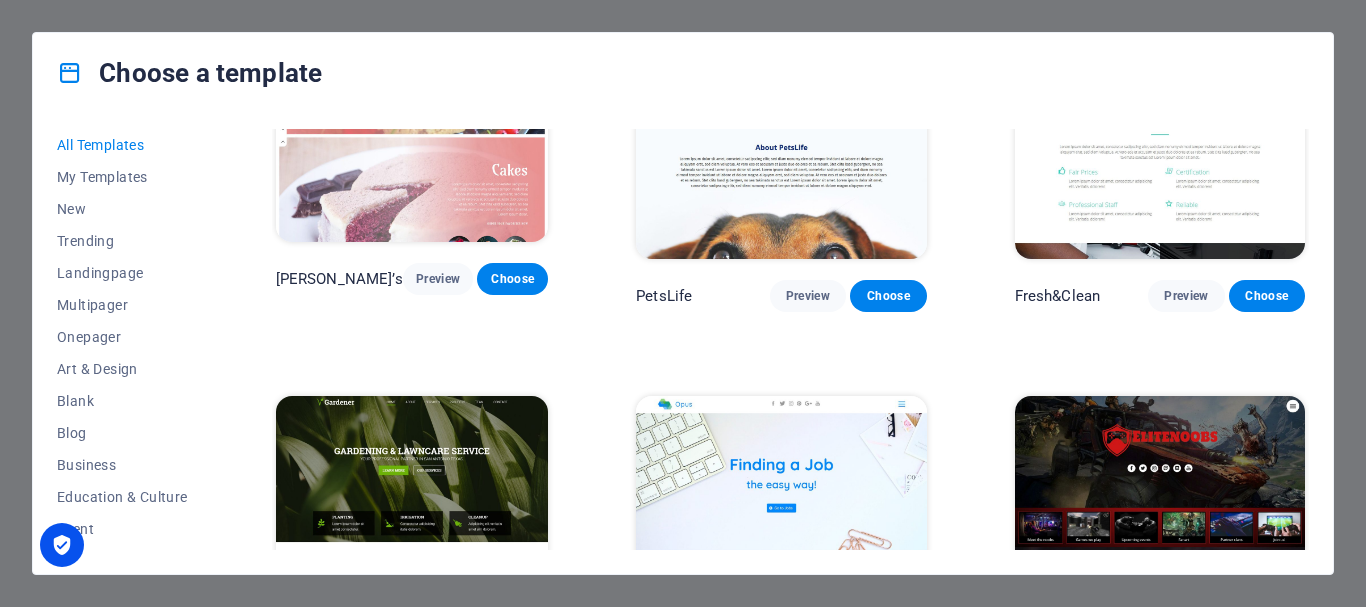 scroll, scrollTop: 13400, scrollLeft: 0, axis: vertical 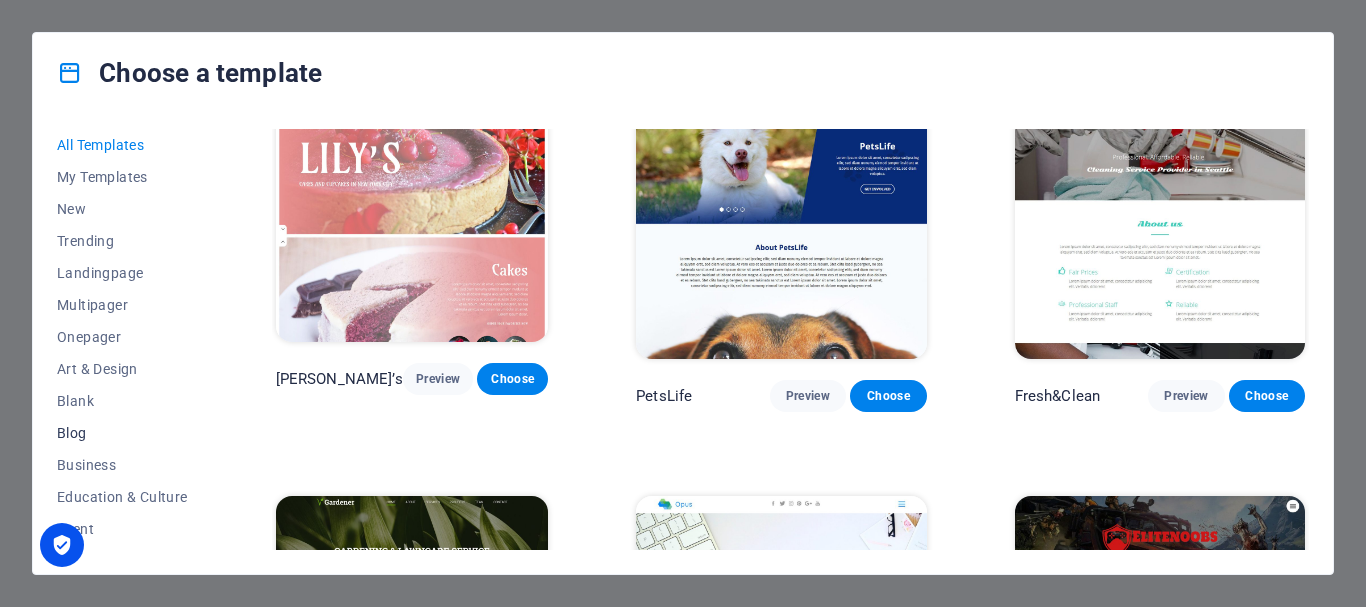 click on "Blog" at bounding box center (122, 433) 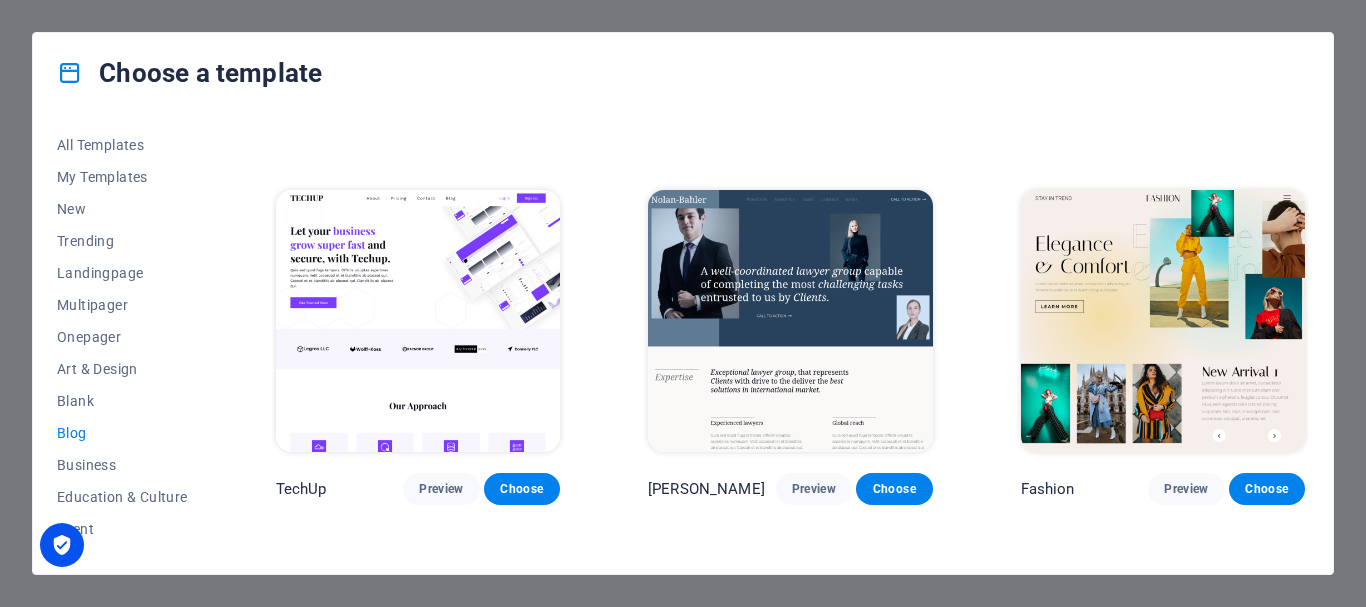 scroll, scrollTop: 1582, scrollLeft: 0, axis: vertical 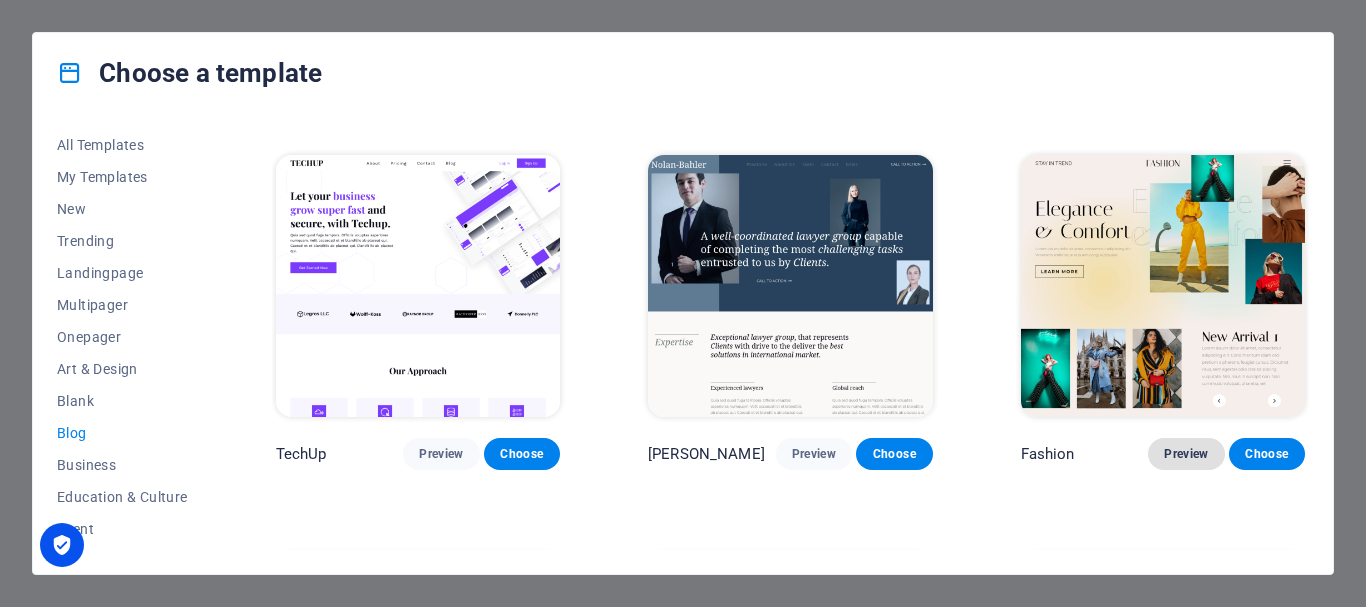 click on "Preview" at bounding box center (1186, 454) 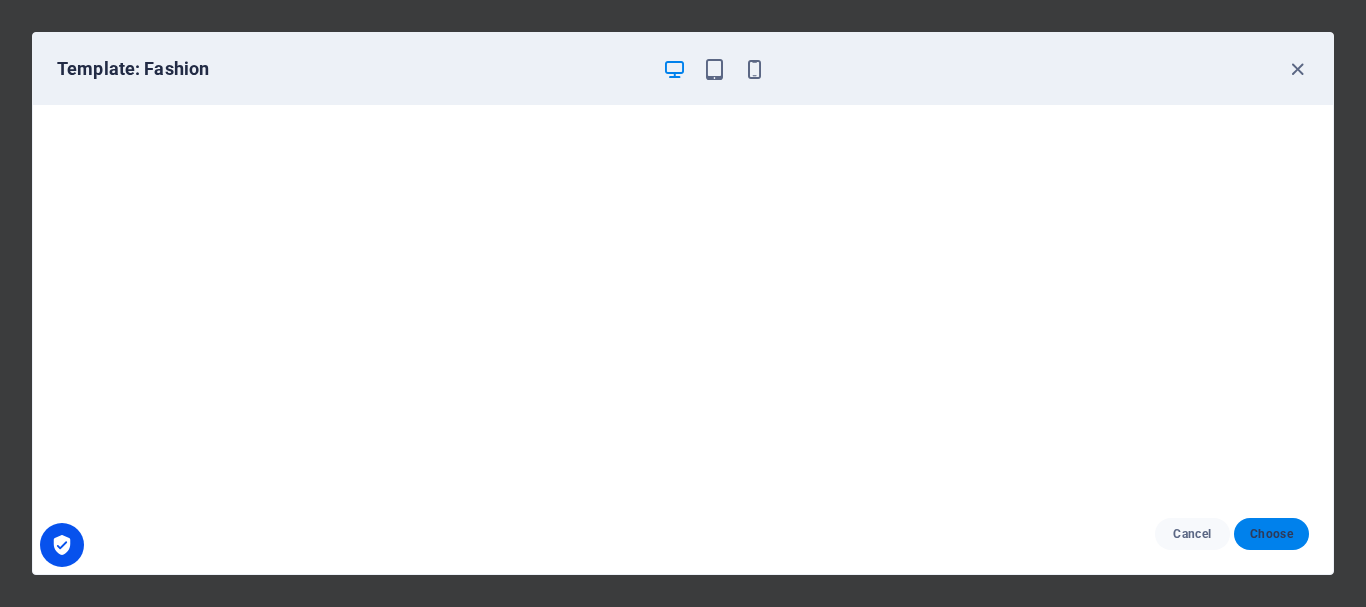 click on "Choose" at bounding box center [1271, 534] 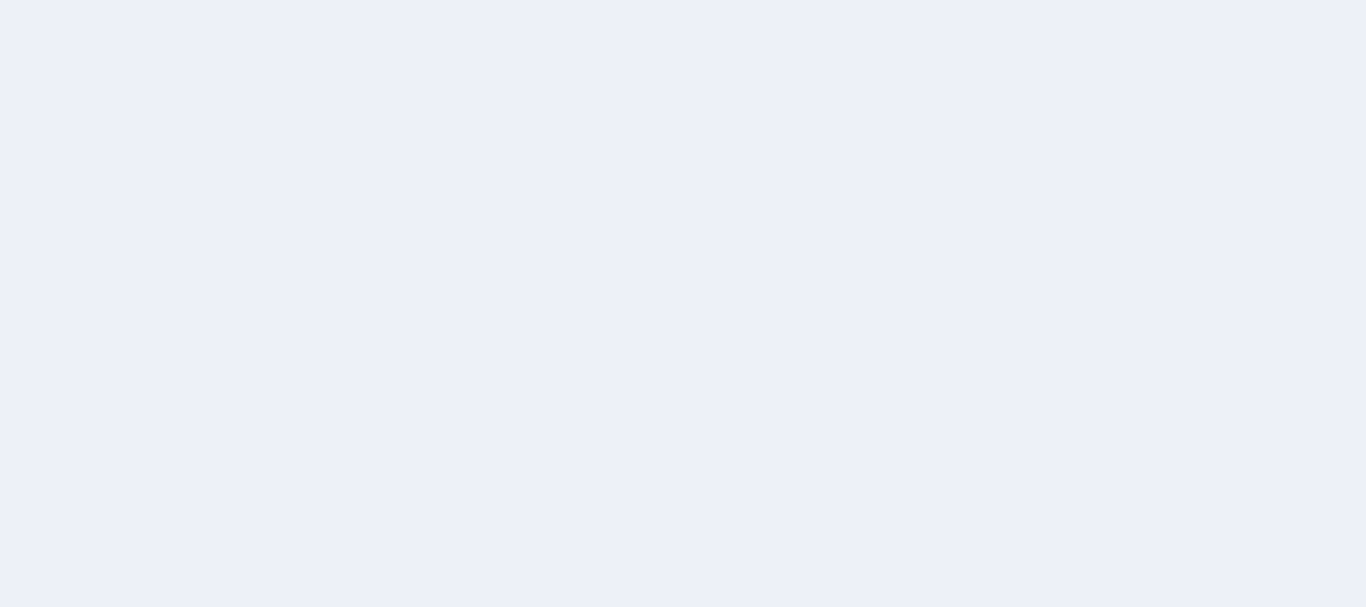 scroll, scrollTop: 0, scrollLeft: 0, axis: both 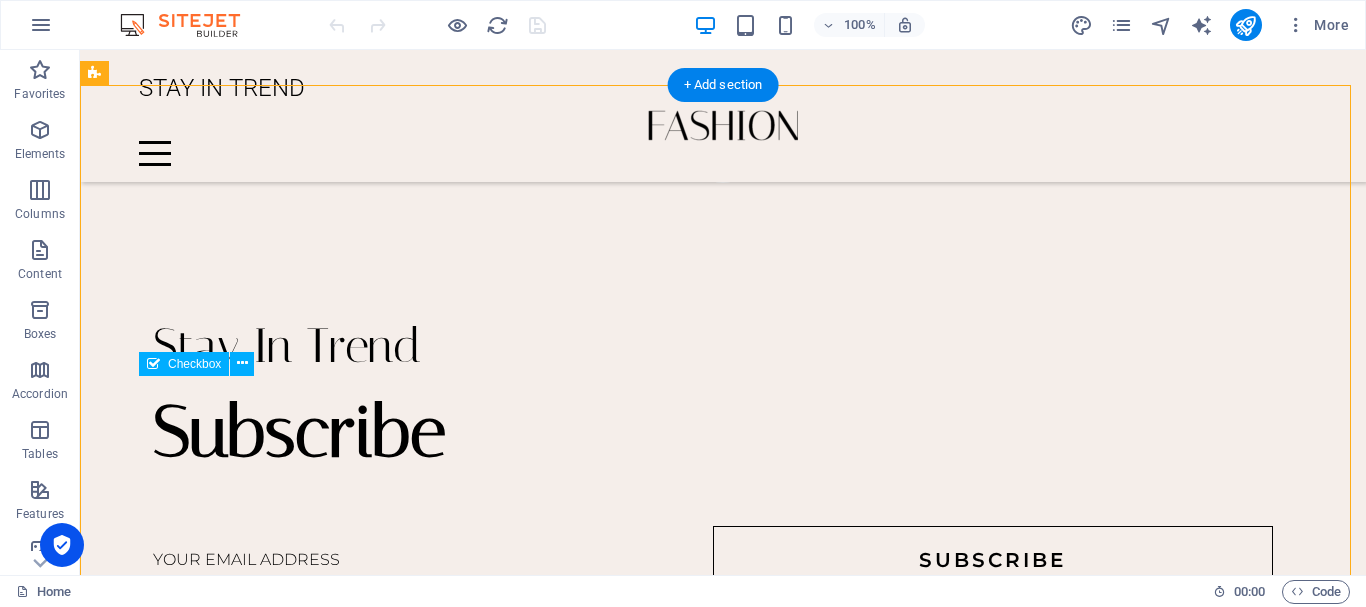 click on "I have read and understand the privacy policy." at bounding box center [713, 641] 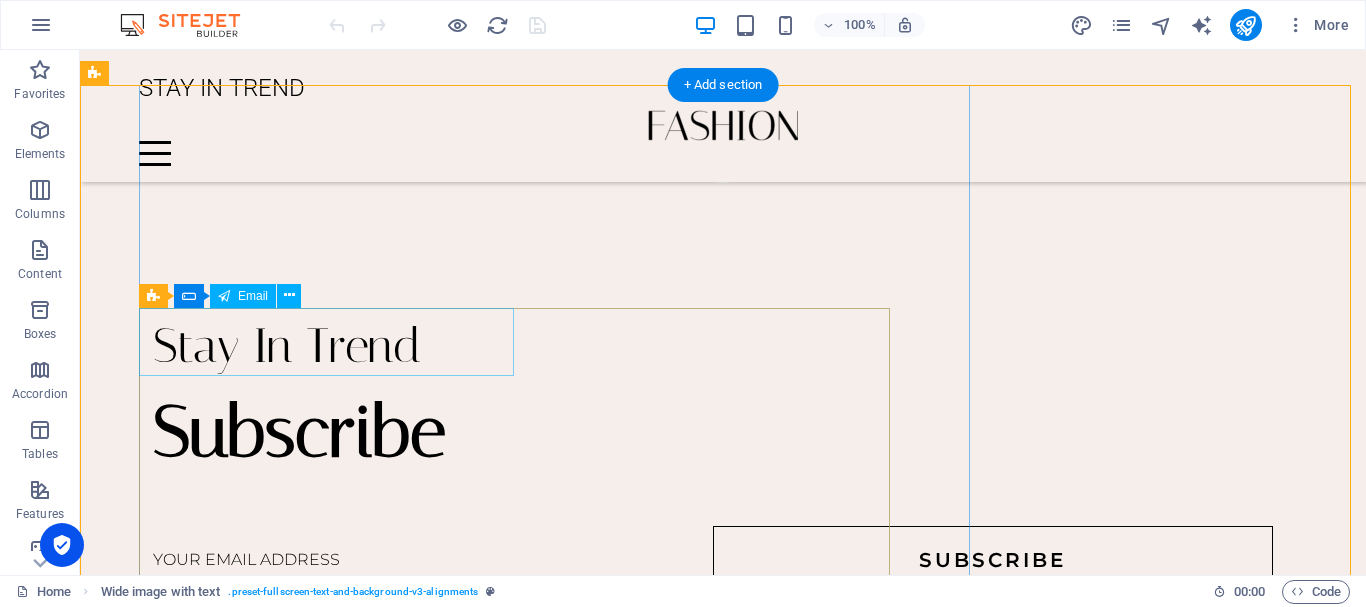 click at bounding box center [433, 560] 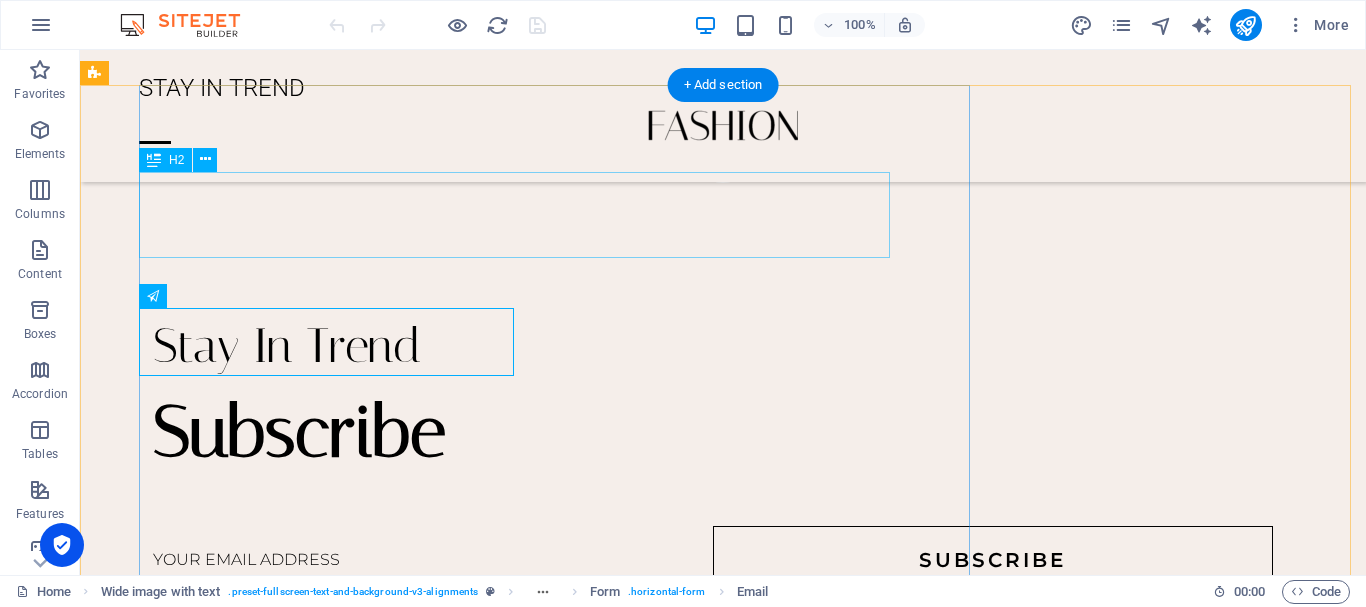 click on "Subscribe" at bounding box center [713, 432] 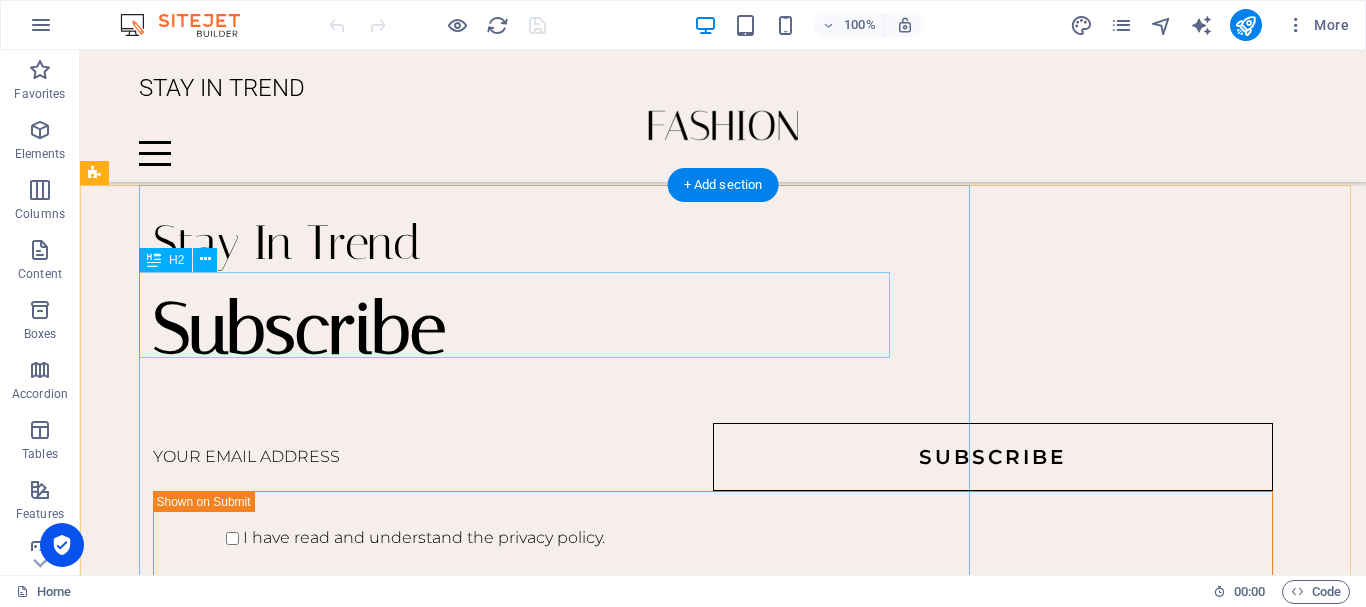 scroll, scrollTop: 3400, scrollLeft: 0, axis: vertical 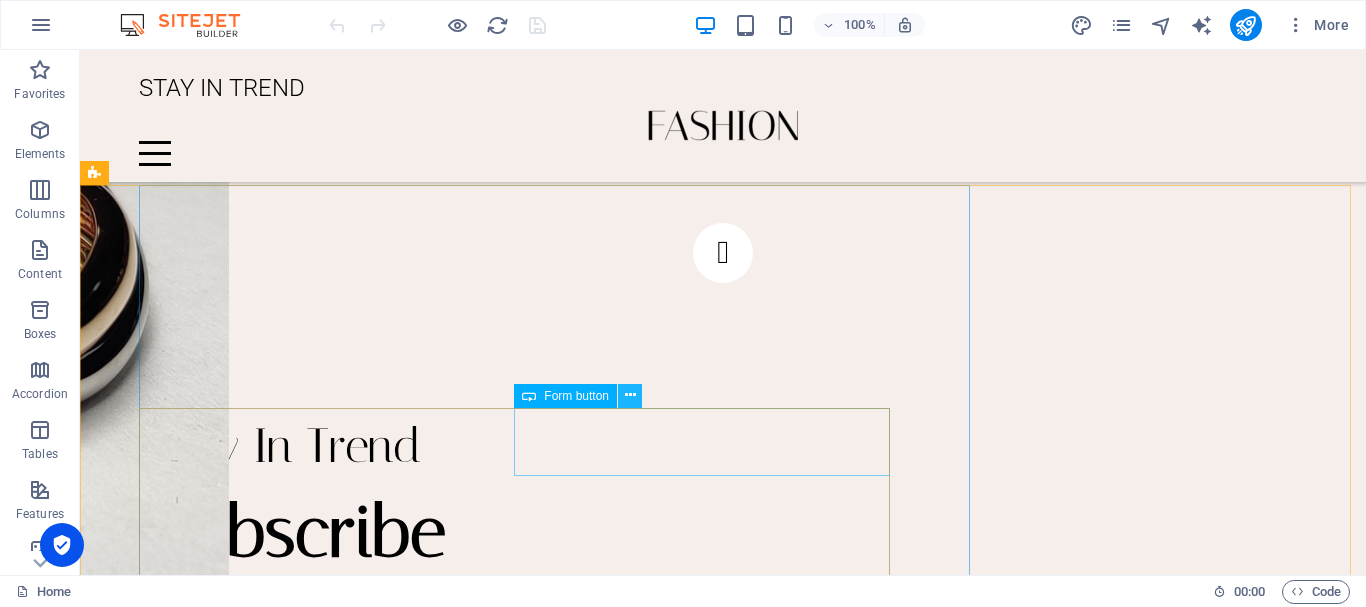 click at bounding box center [630, 395] 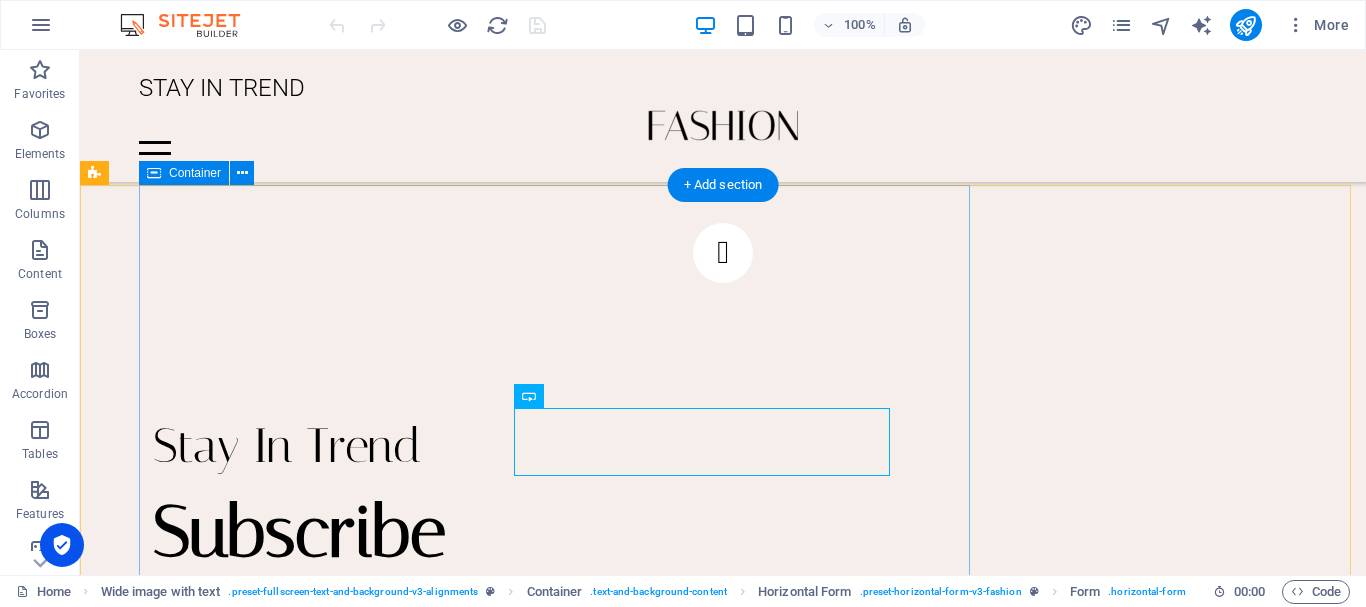 click on "Stay In Trend Subscribe Subscribe   I have read and understand the privacy policy. Nicht lesbar? Neu generieren" at bounding box center (752, 703) 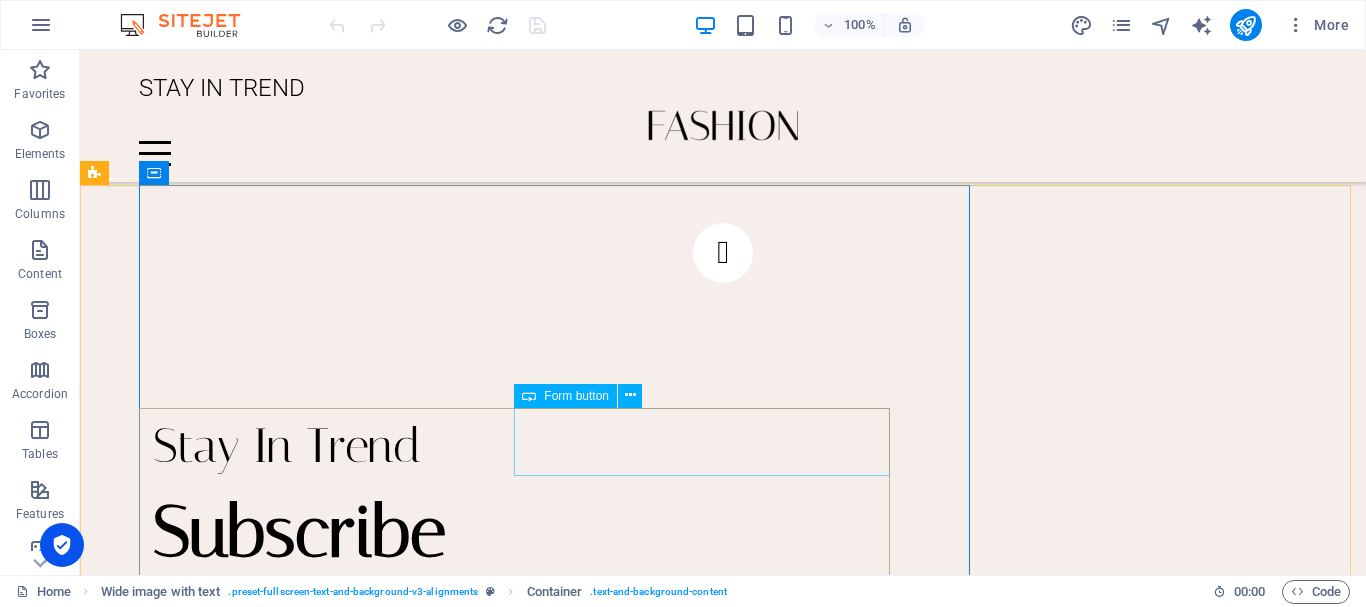 click on "Form button" at bounding box center [576, 396] 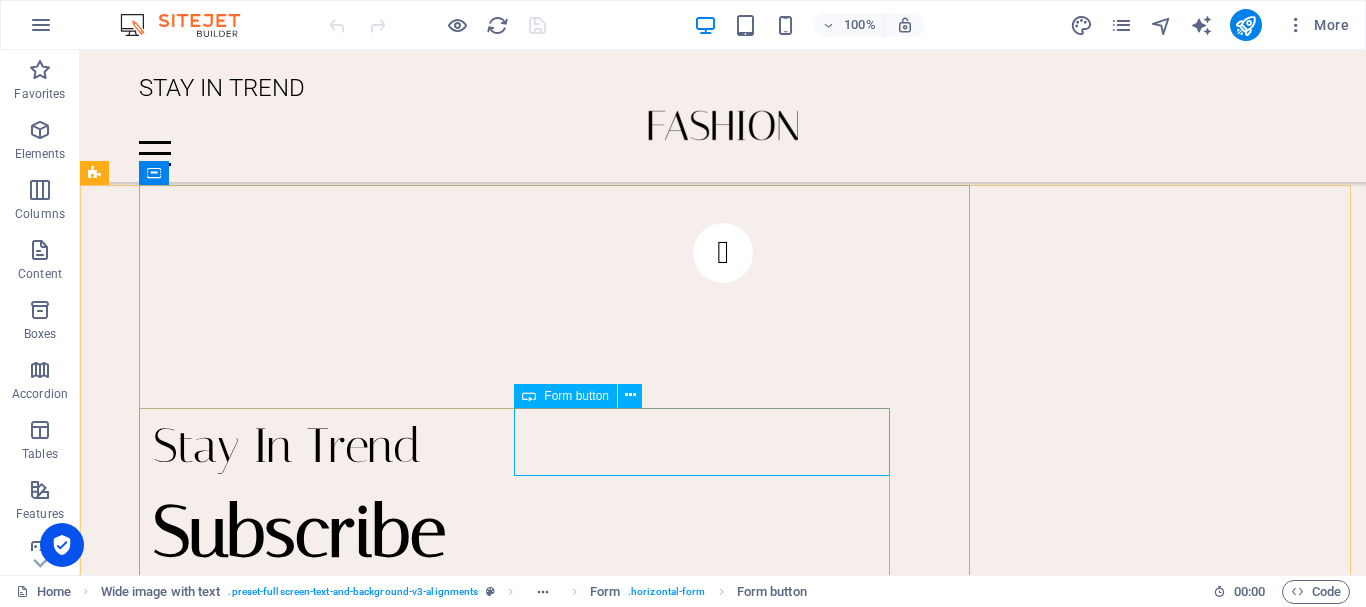click at bounding box center (529, 396) 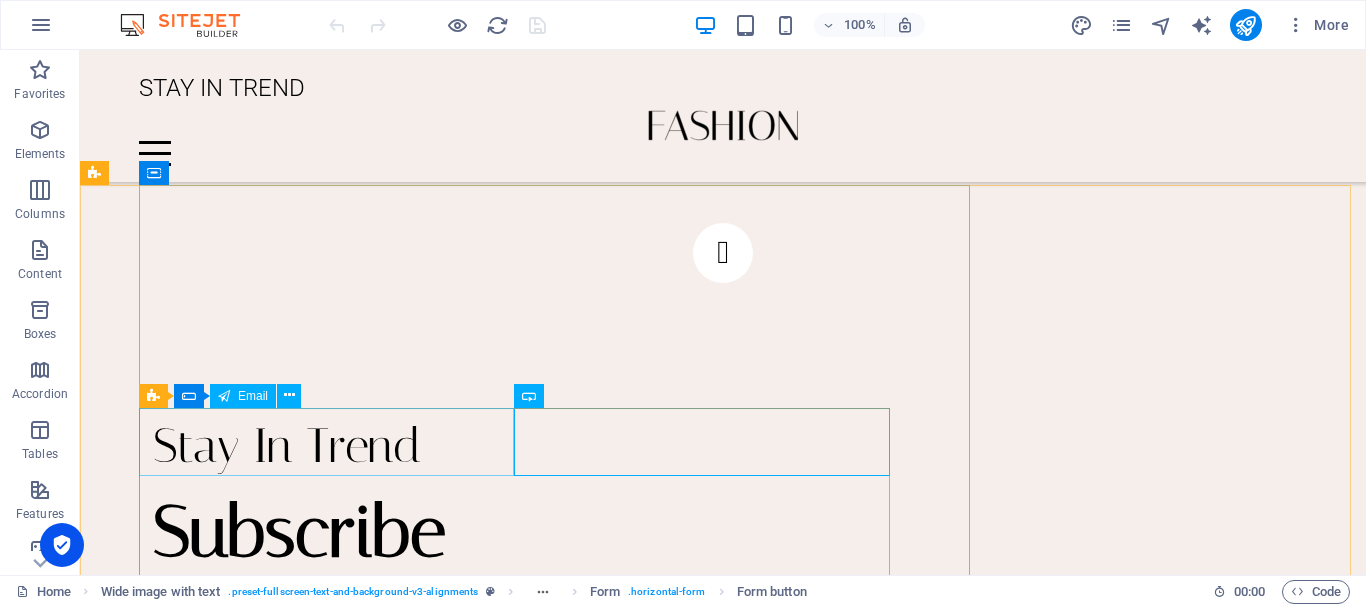 click on "Email" at bounding box center (253, 396) 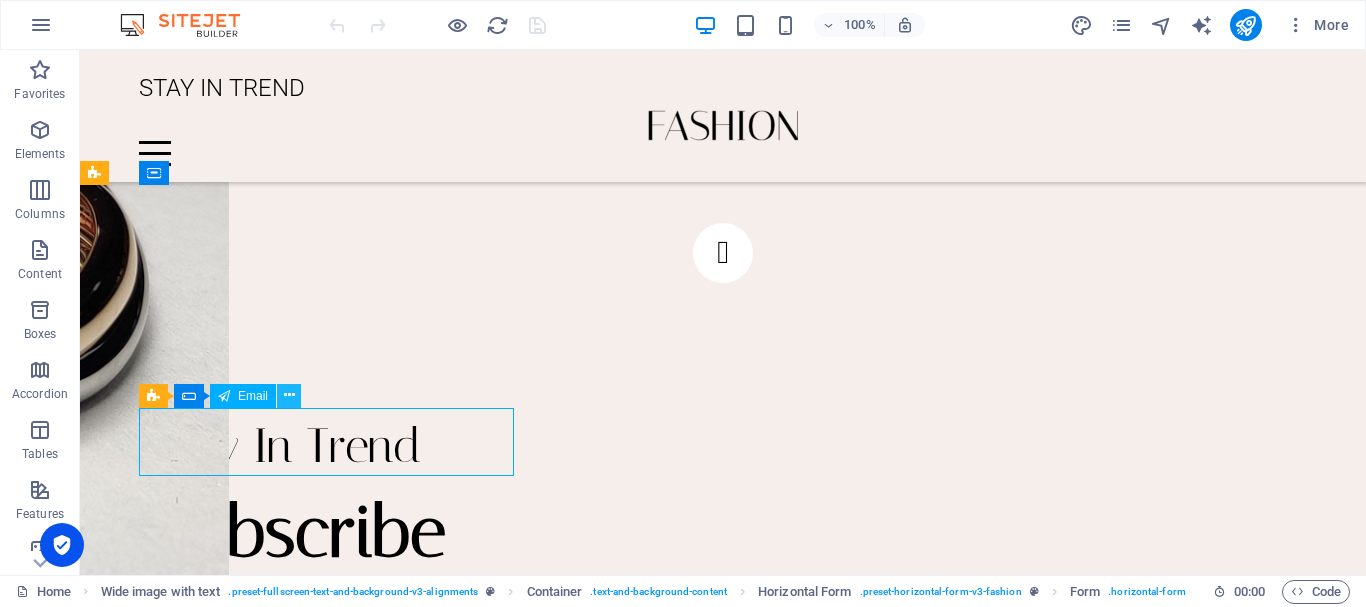 click at bounding box center [289, 395] 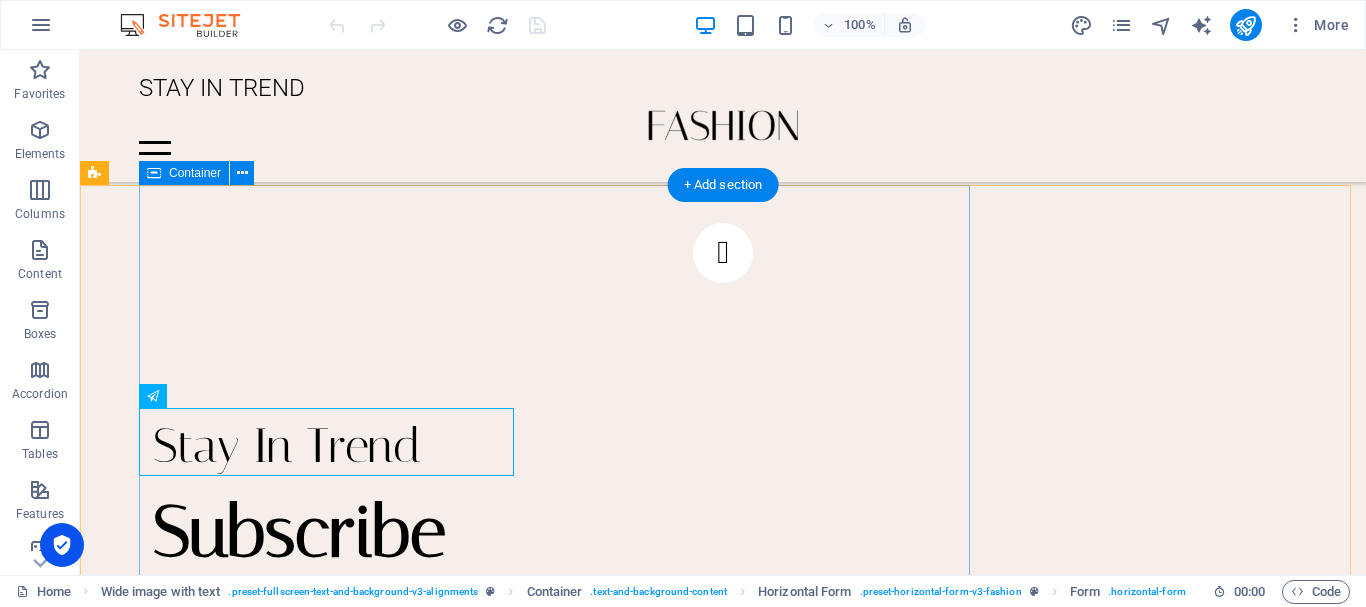 click on "Stay In Trend Subscribe Subscribe   I have read and understand the privacy policy. Nicht lesbar? Neu generieren" at bounding box center [752, 703] 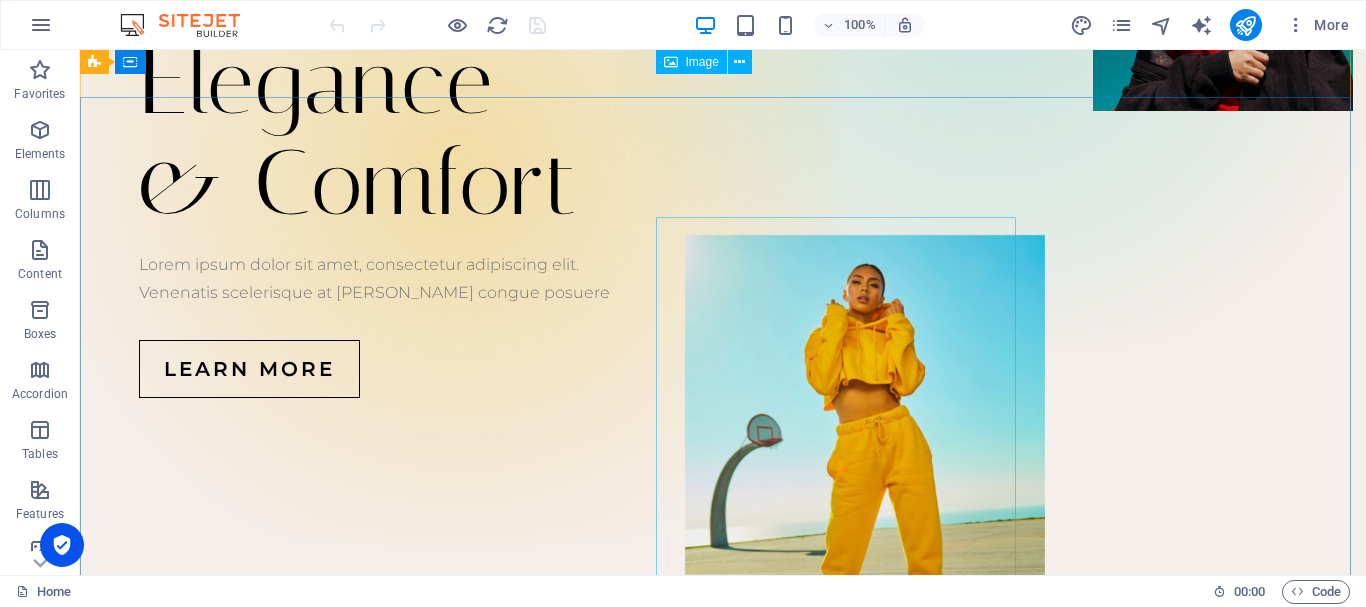 scroll, scrollTop: 0, scrollLeft: 0, axis: both 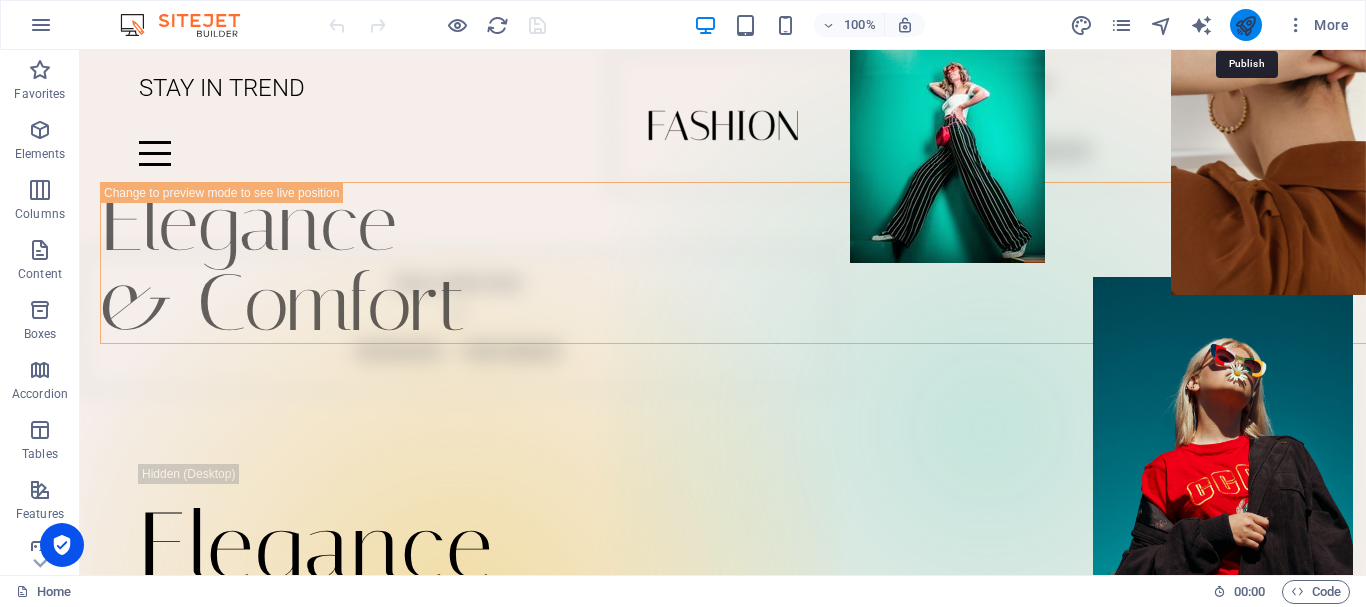 click at bounding box center (1245, 25) 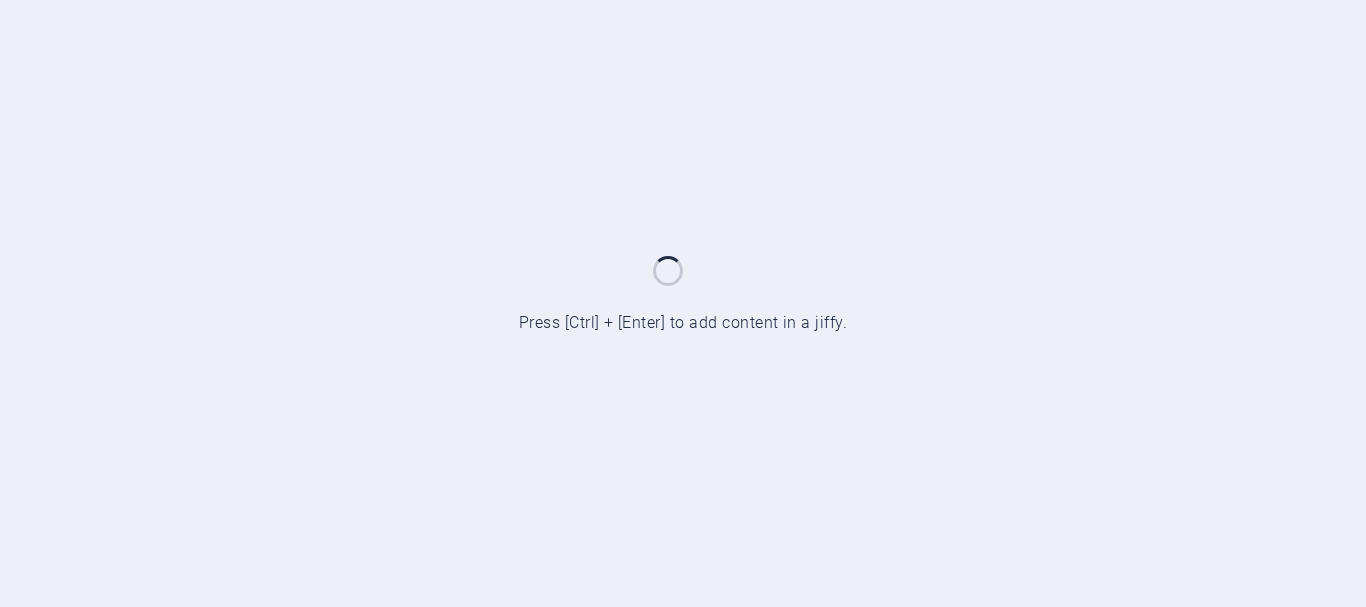 scroll, scrollTop: 0, scrollLeft: 0, axis: both 